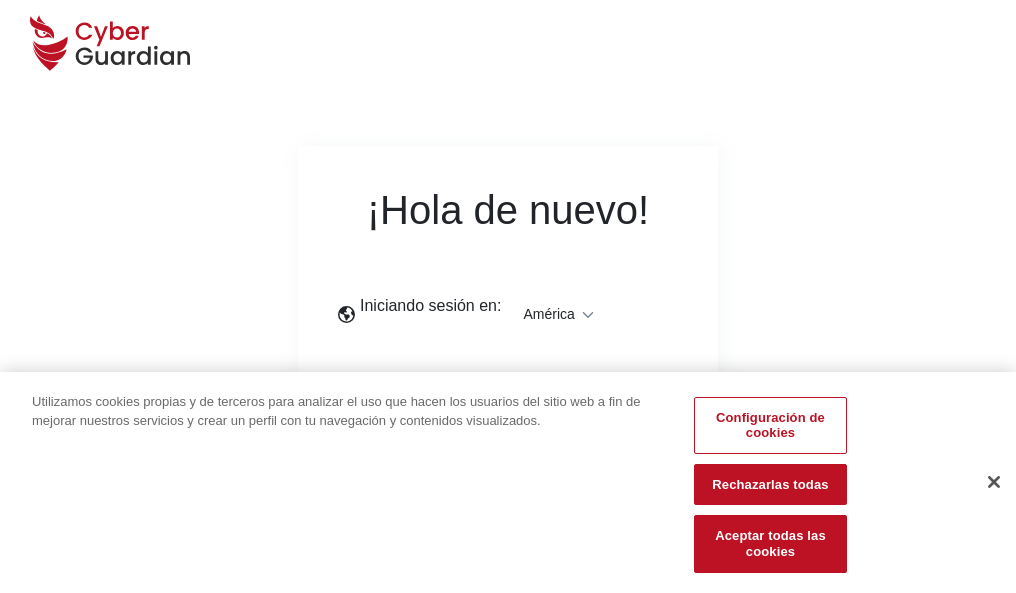 scroll, scrollTop: 0, scrollLeft: 0, axis: both 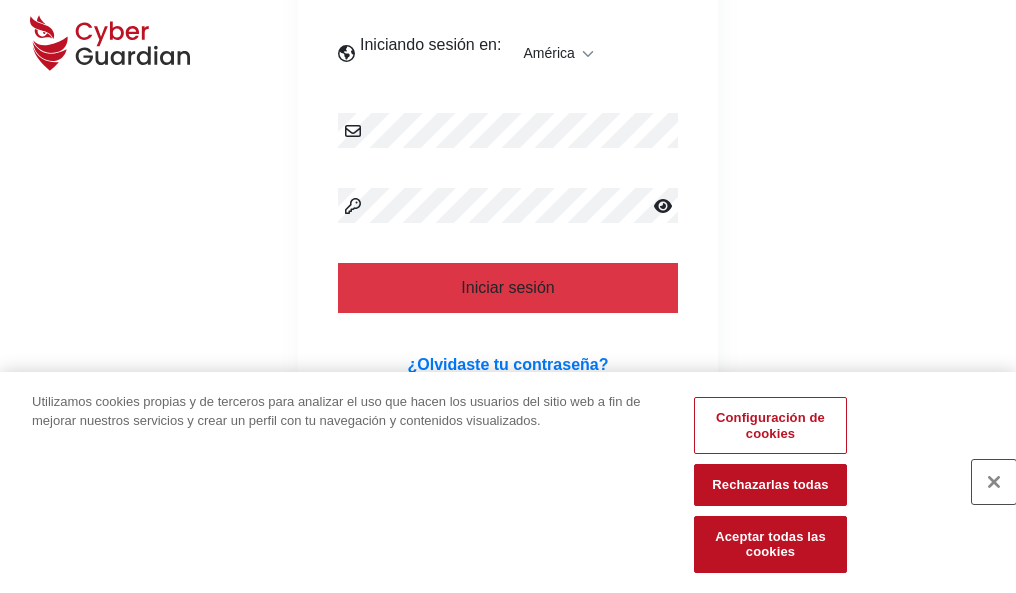 click at bounding box center (994, 482) 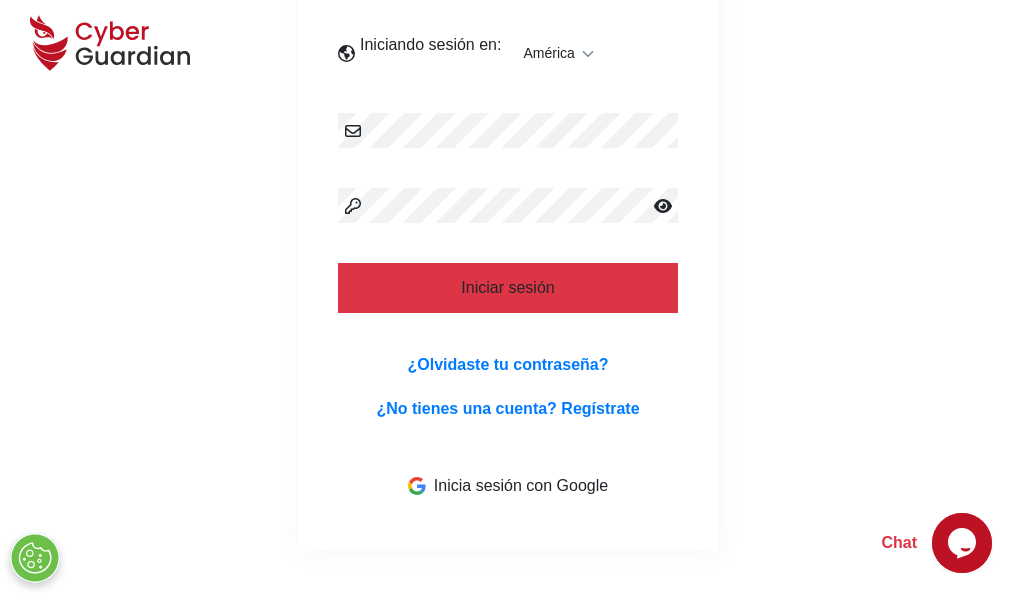 scroll, scrollTop: 454, scrollLeft: 0, axis: vertical 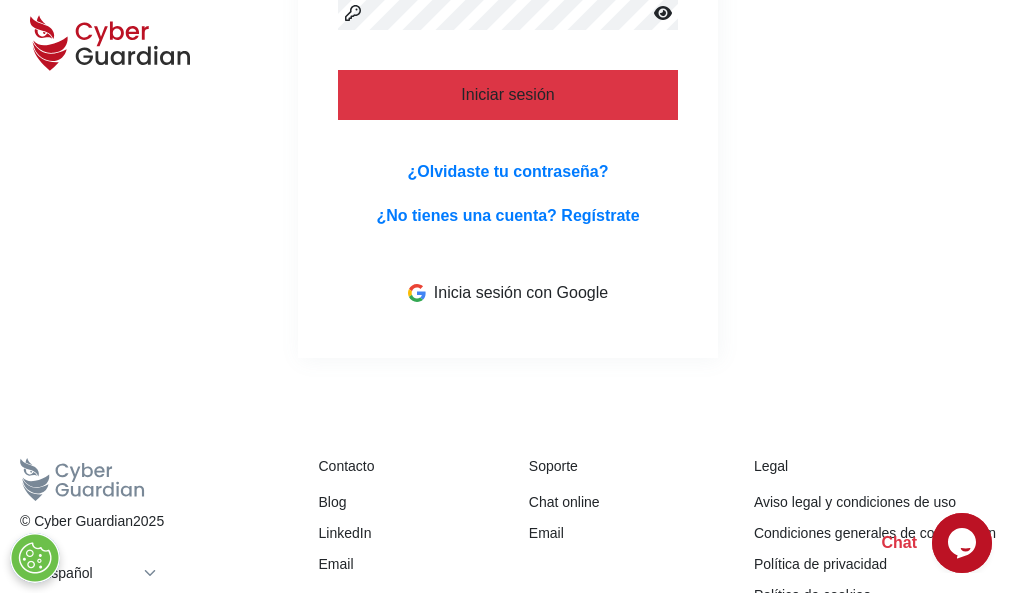 type 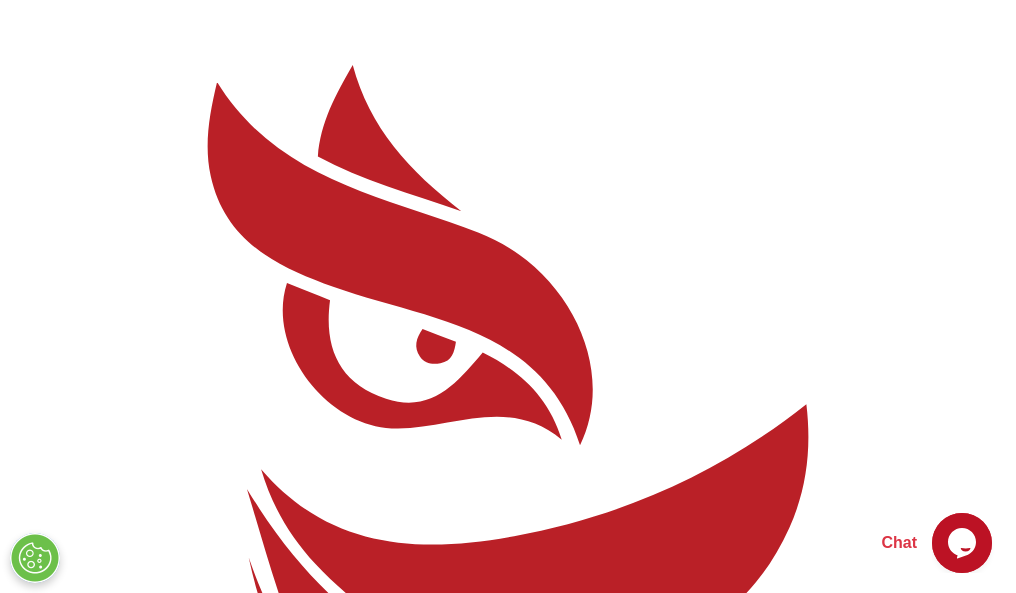 scroll, scrollTop: 0, scrollLeft: 0, axis: both 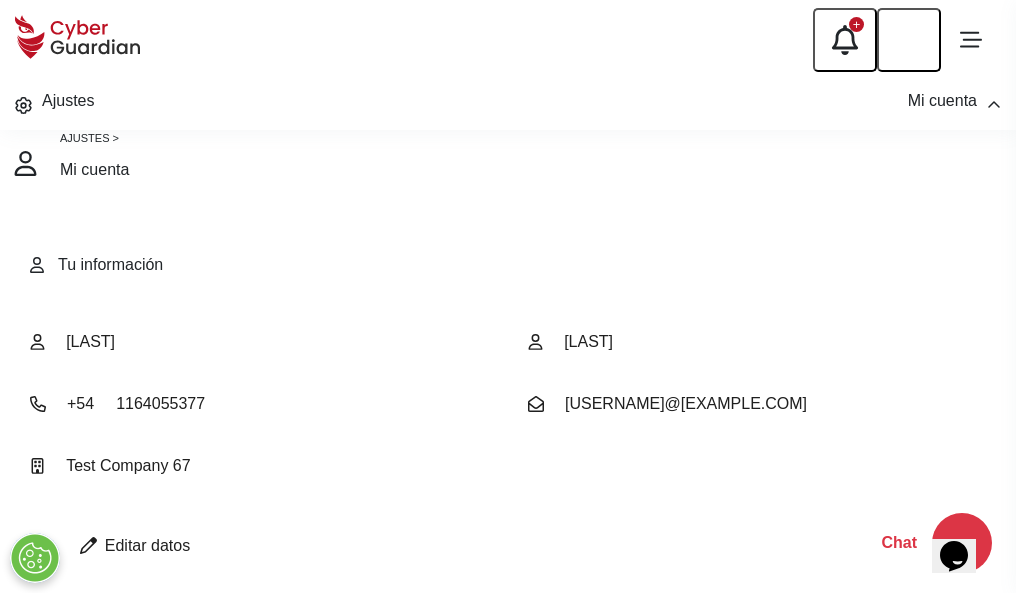 click at bounding box center [88, 545] 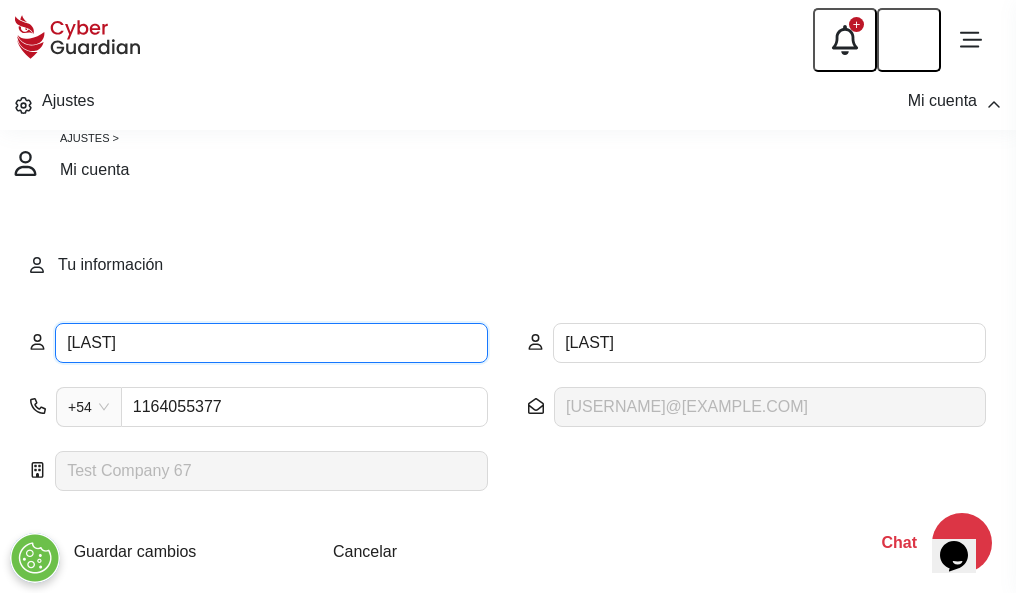 click on "[LAST]" at bounding box center (271, 343) 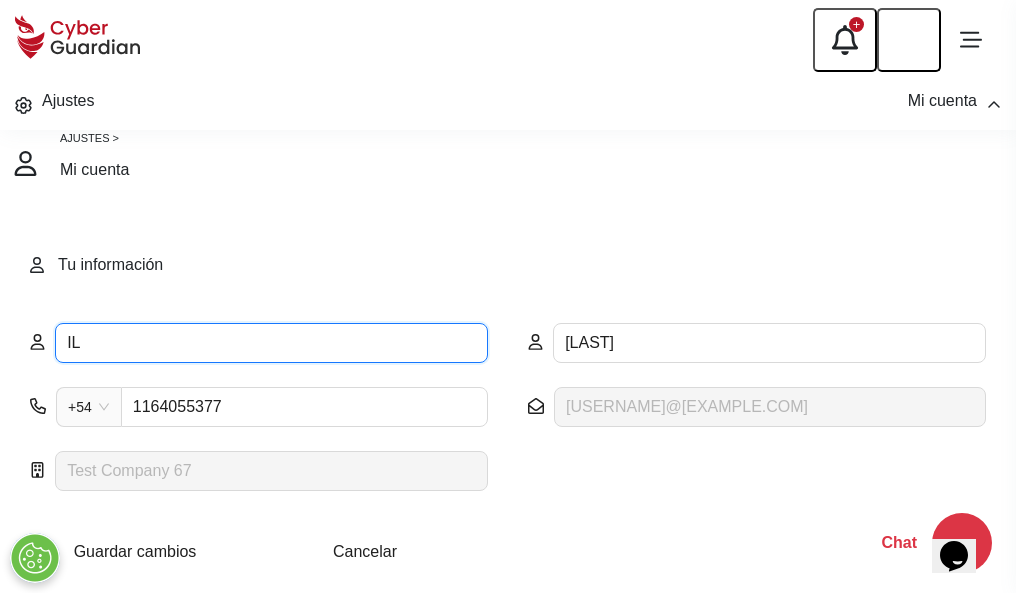 type on "I" 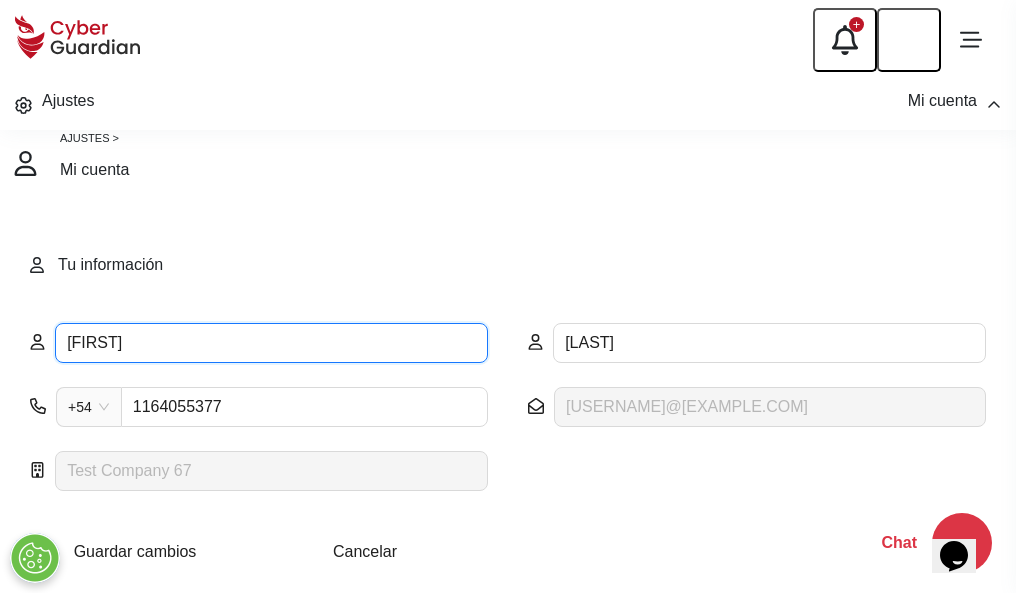 type on "[FIRST]" 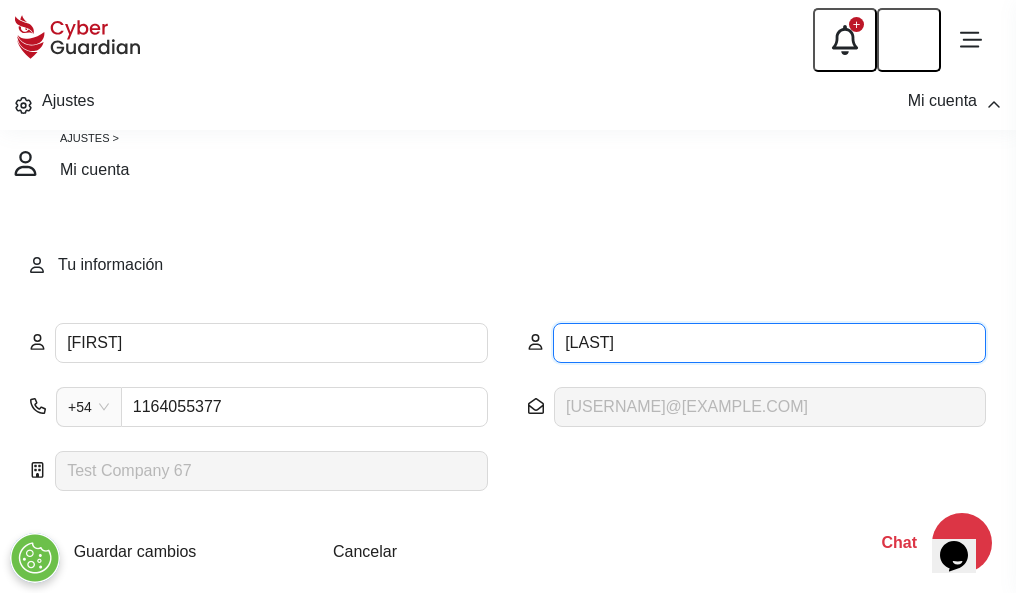 click on "CORREA" at bounding box center (769, 343) 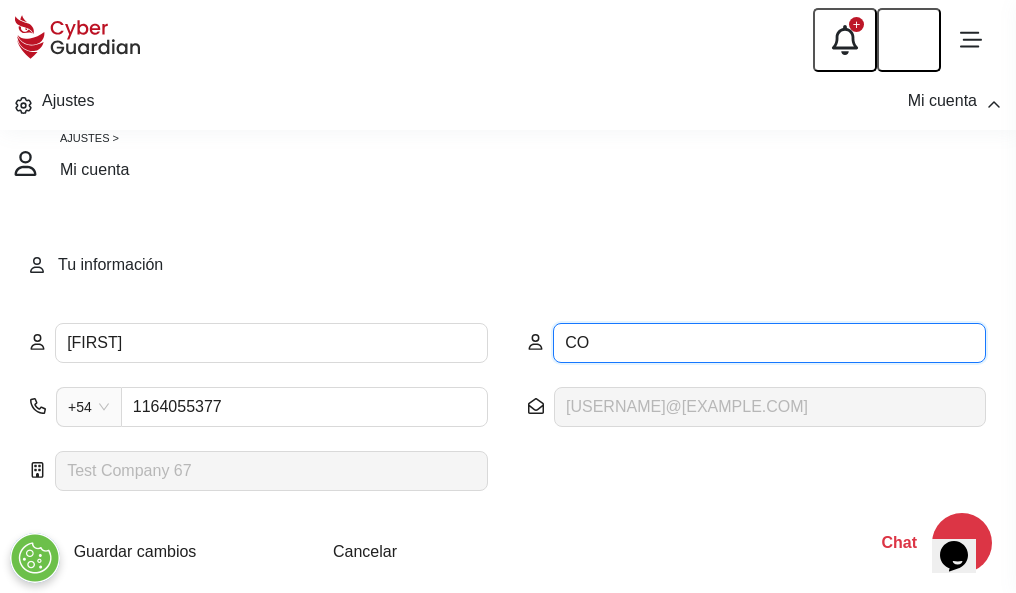 type on "C" 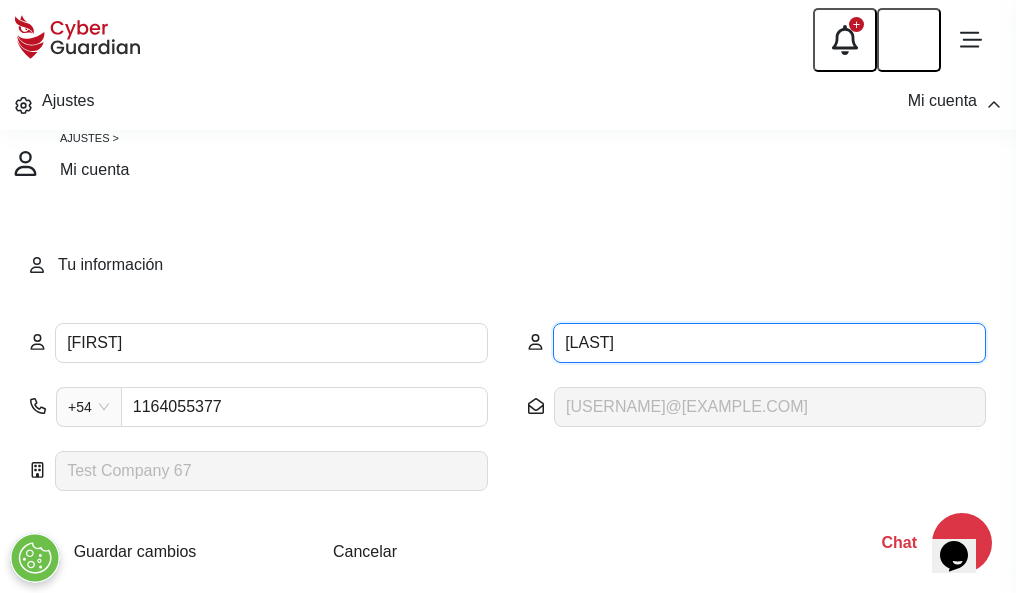 type on "Castejón" 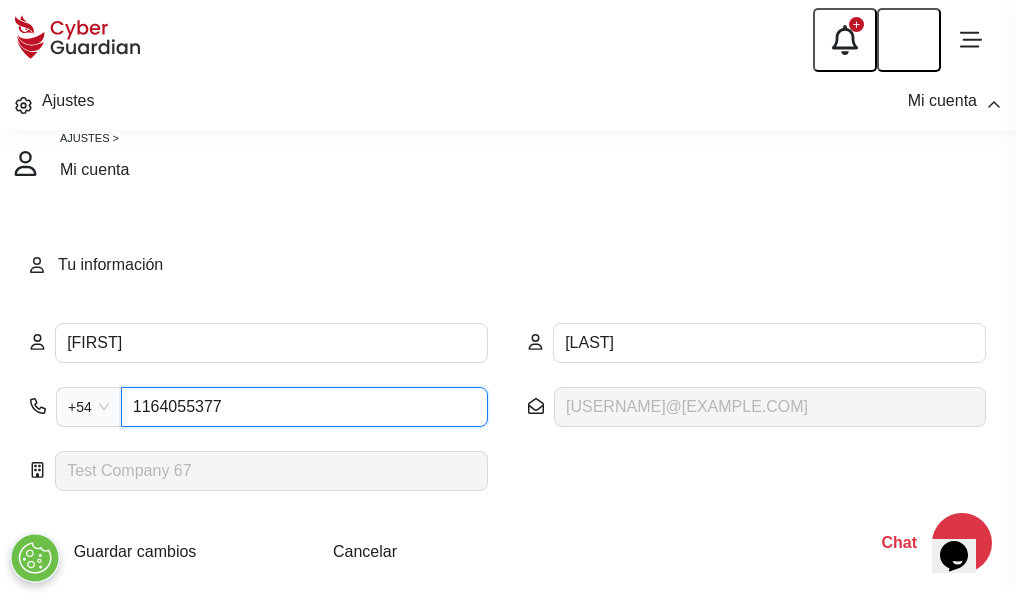 click on "1164055377" at bounding box center [304, 407] 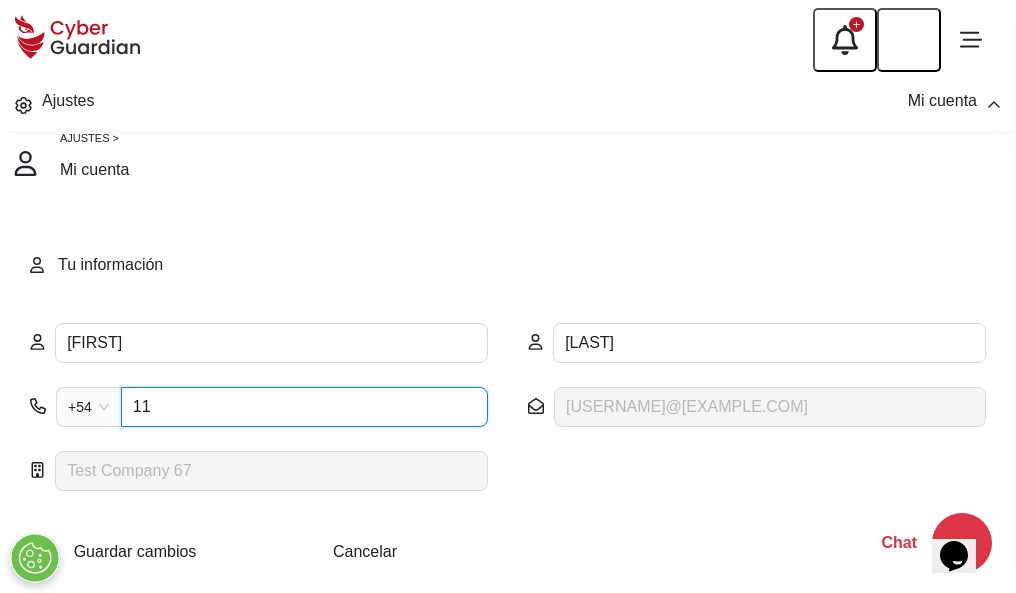 type on "1" 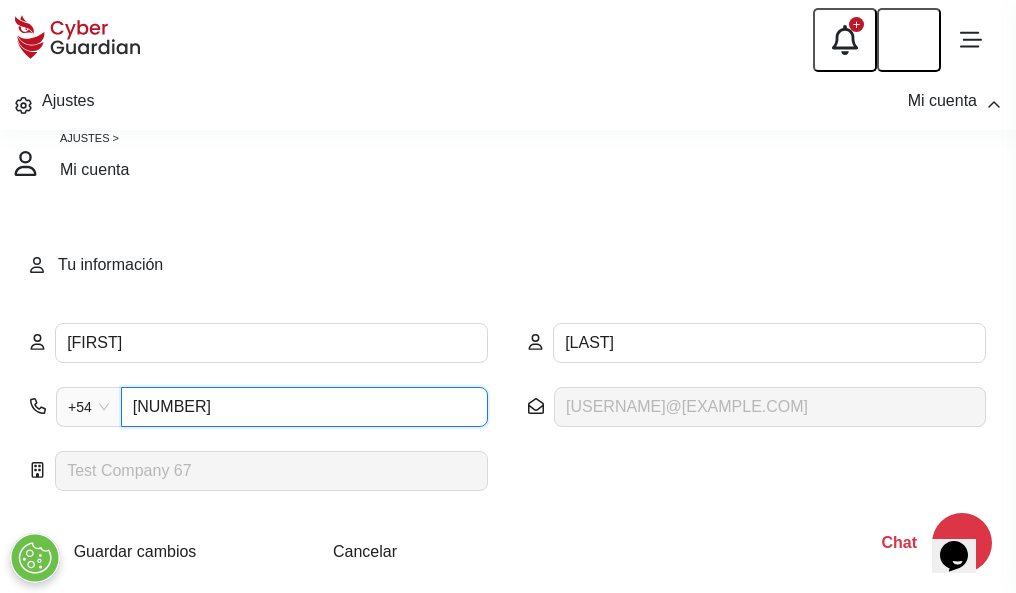 type on "4972573728" 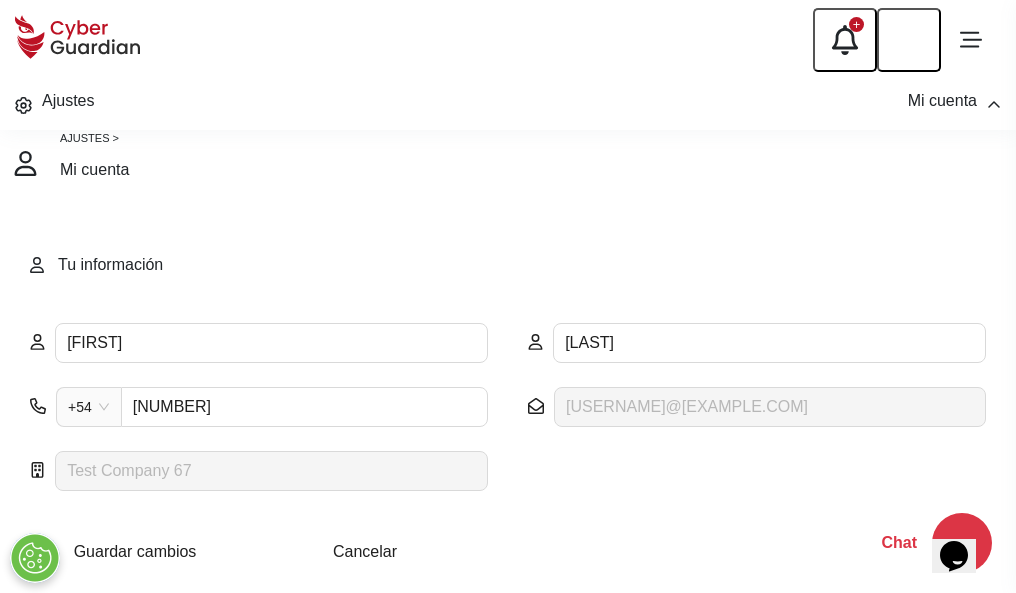 click on "Cancelar" at bounding box center (365, 551) 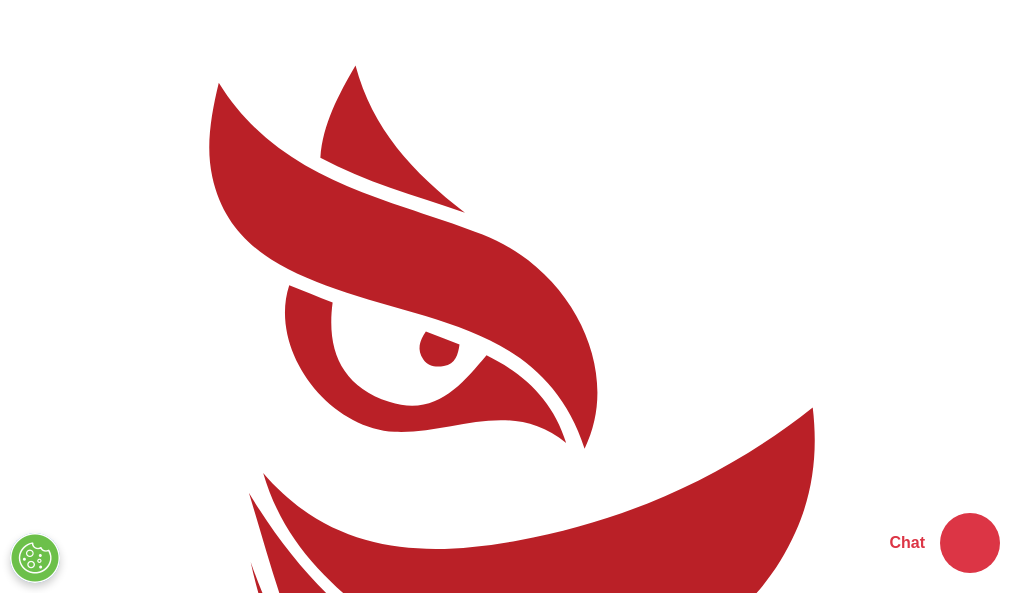 scroll, scrollTop: 0, scrollLeft: 0, axis: both 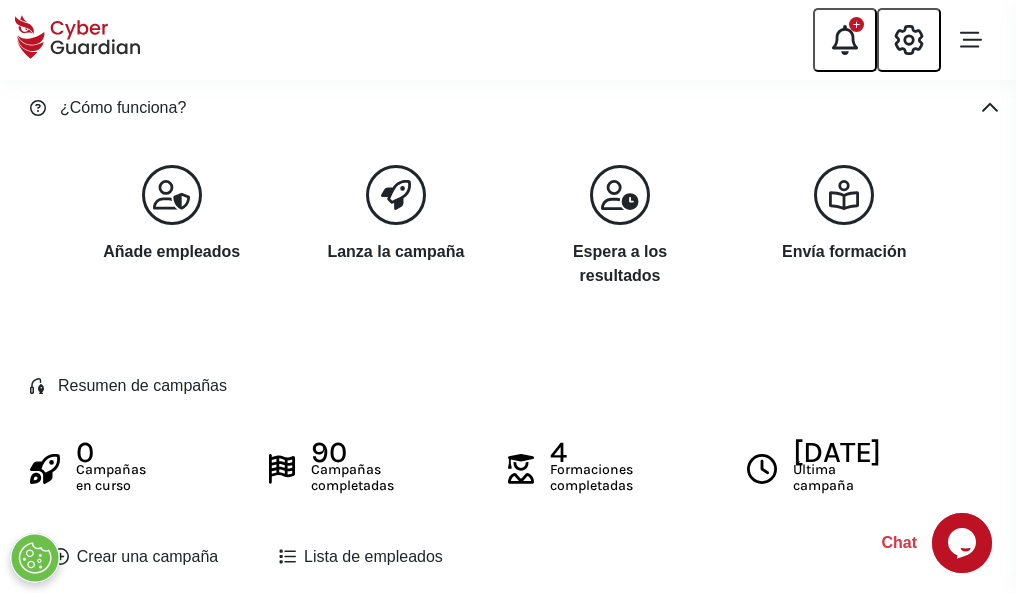 click on "Crear una campaña" at bounding box center [135, 557] 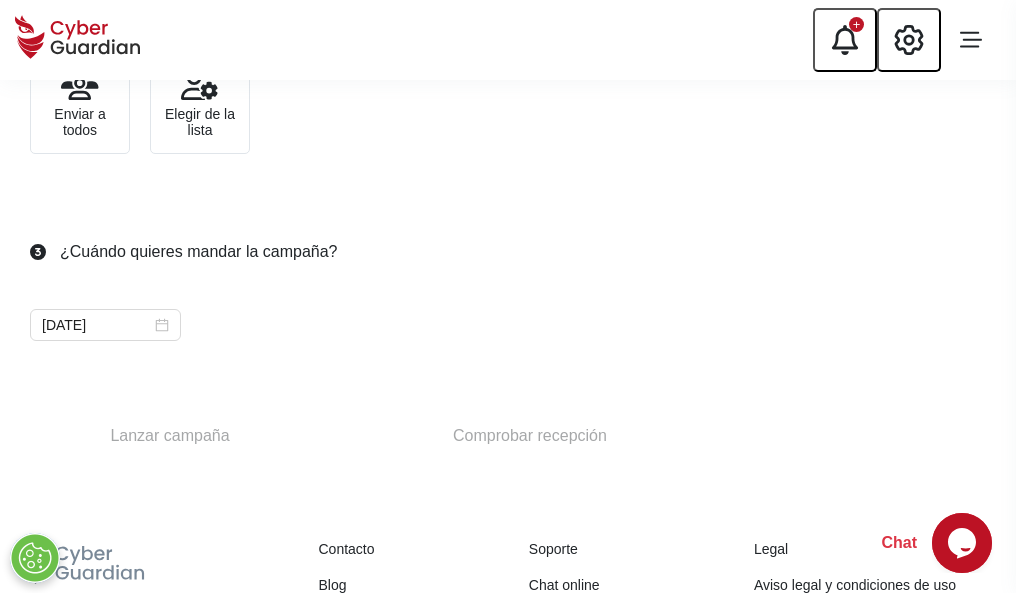 scroll, scrollTop: 732, scrollLeft: 0, axis: vertical 